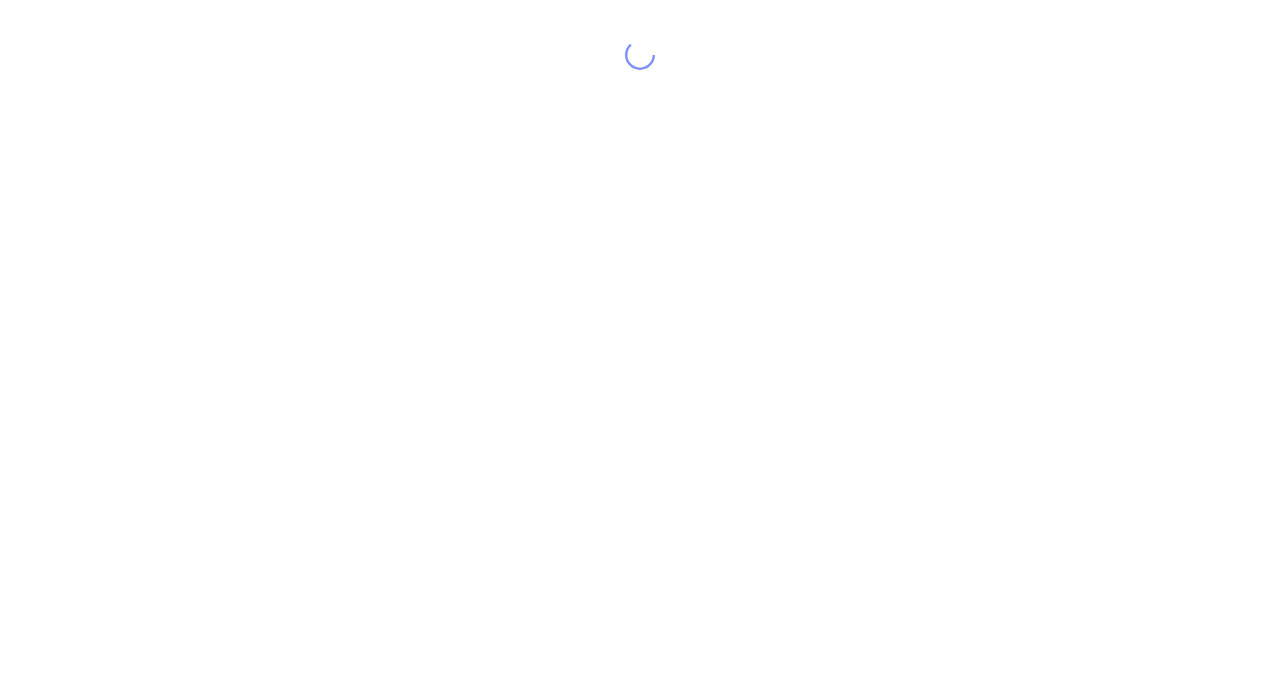 scroll, scrollTop: 0, scrollLeft: 0, axis: both 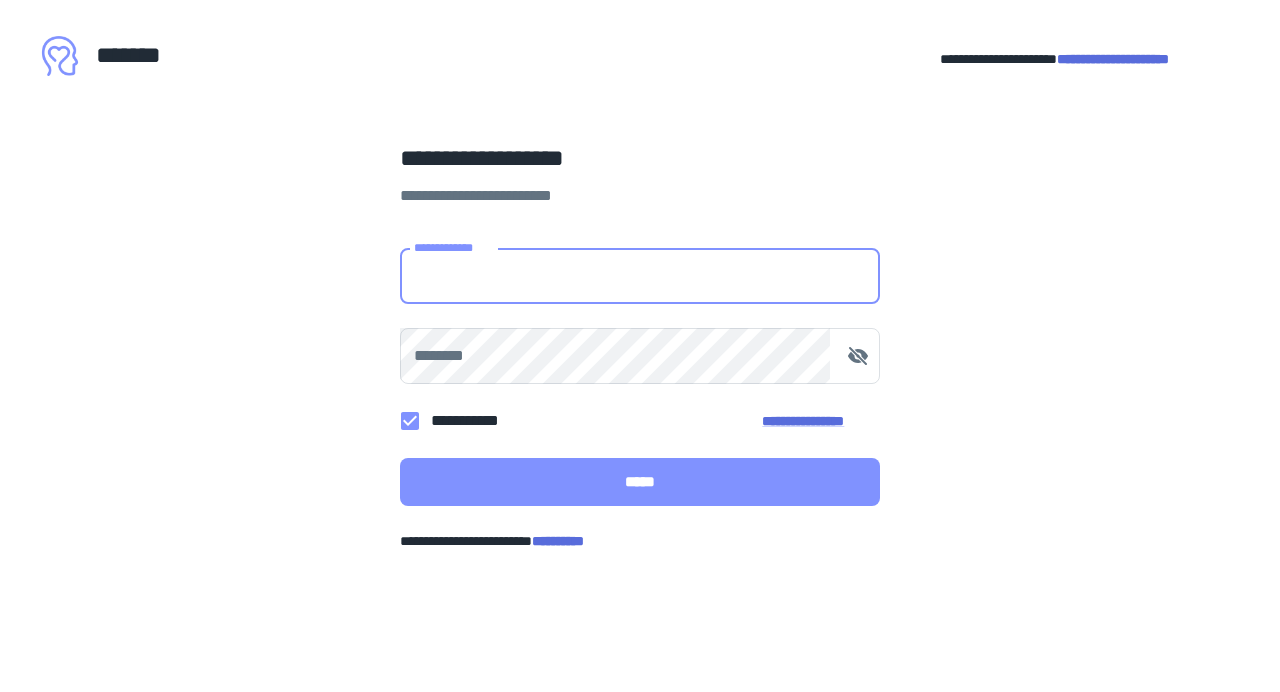 type on "**********" 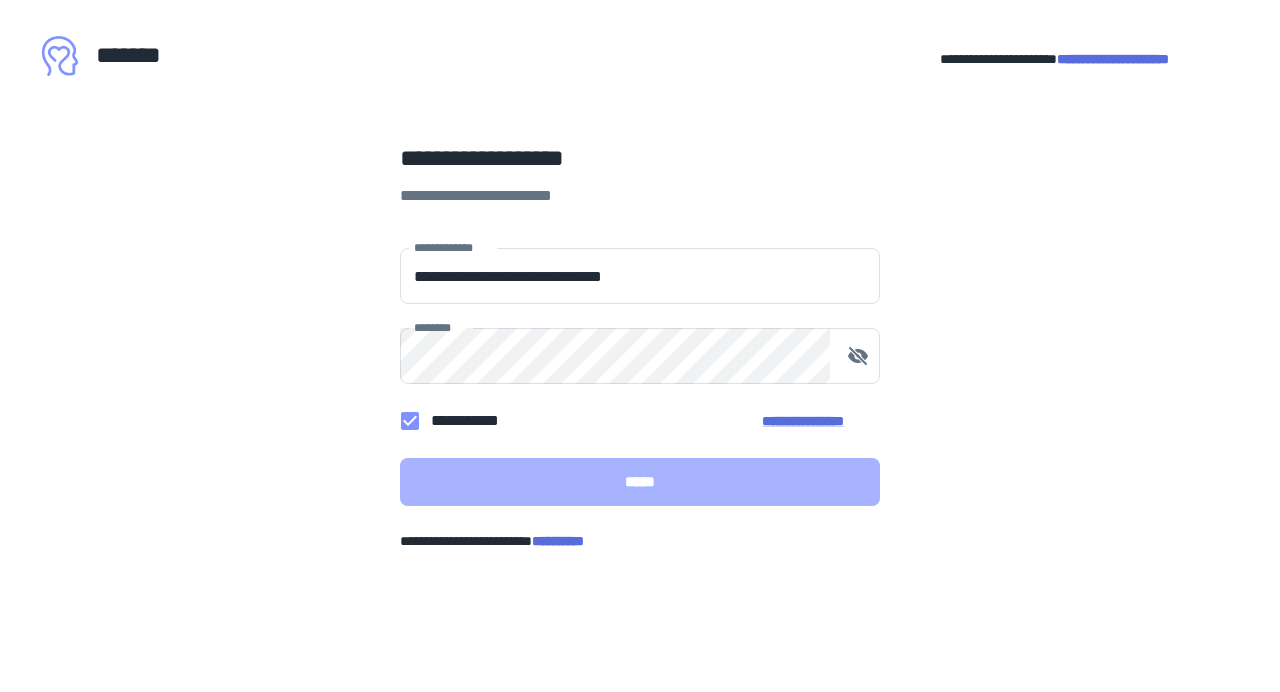 click on "*****" at bounding box center (640, 482) 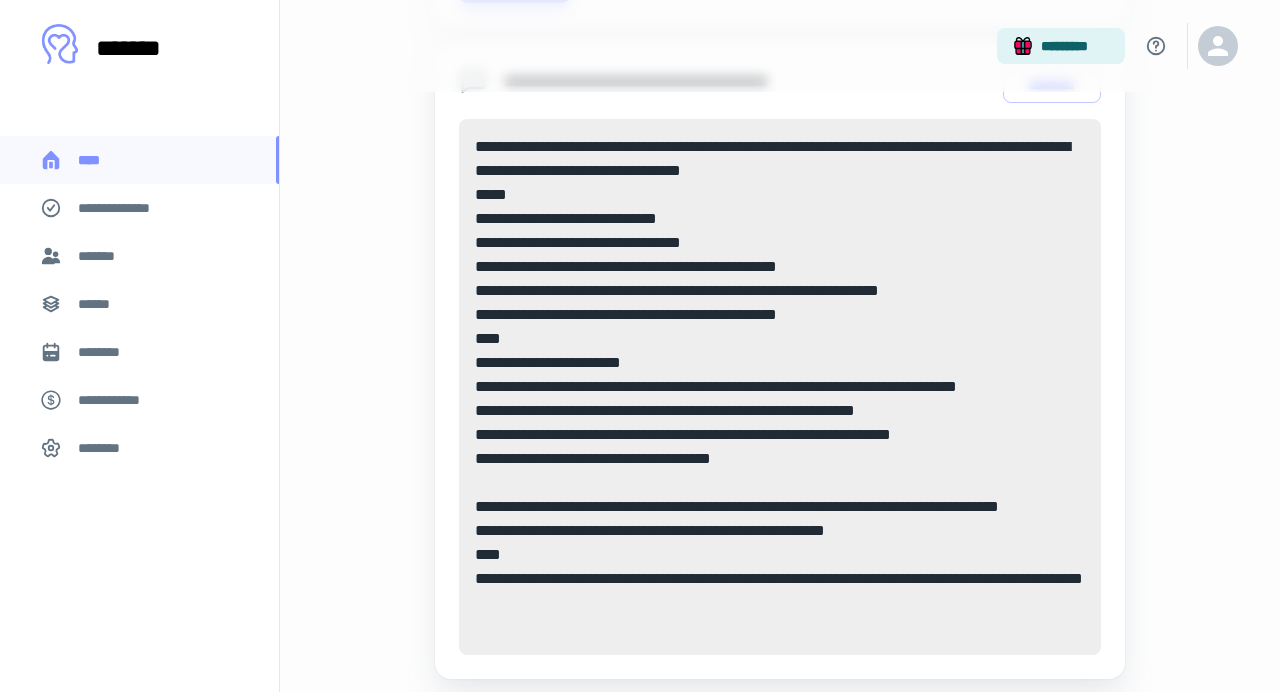 scroll, scrollTop: 1186, scrollLeft: 0, axis: vertical 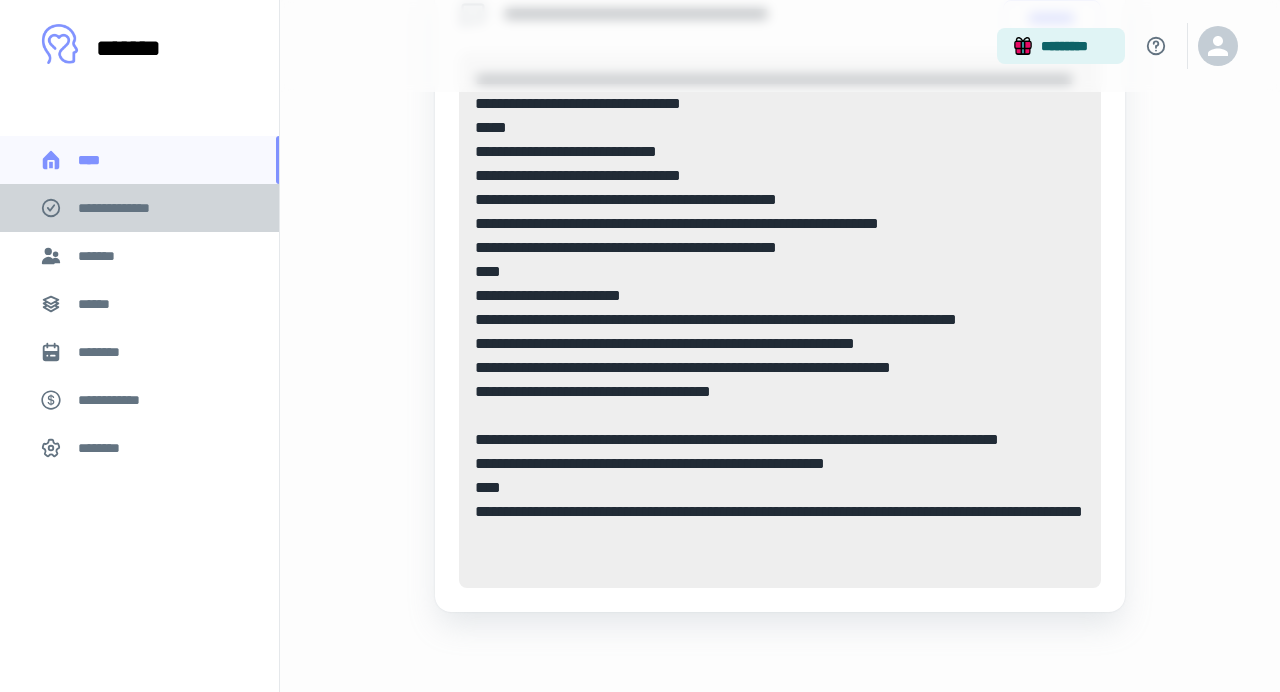 click on "**********" at bounding box center [139, 208] 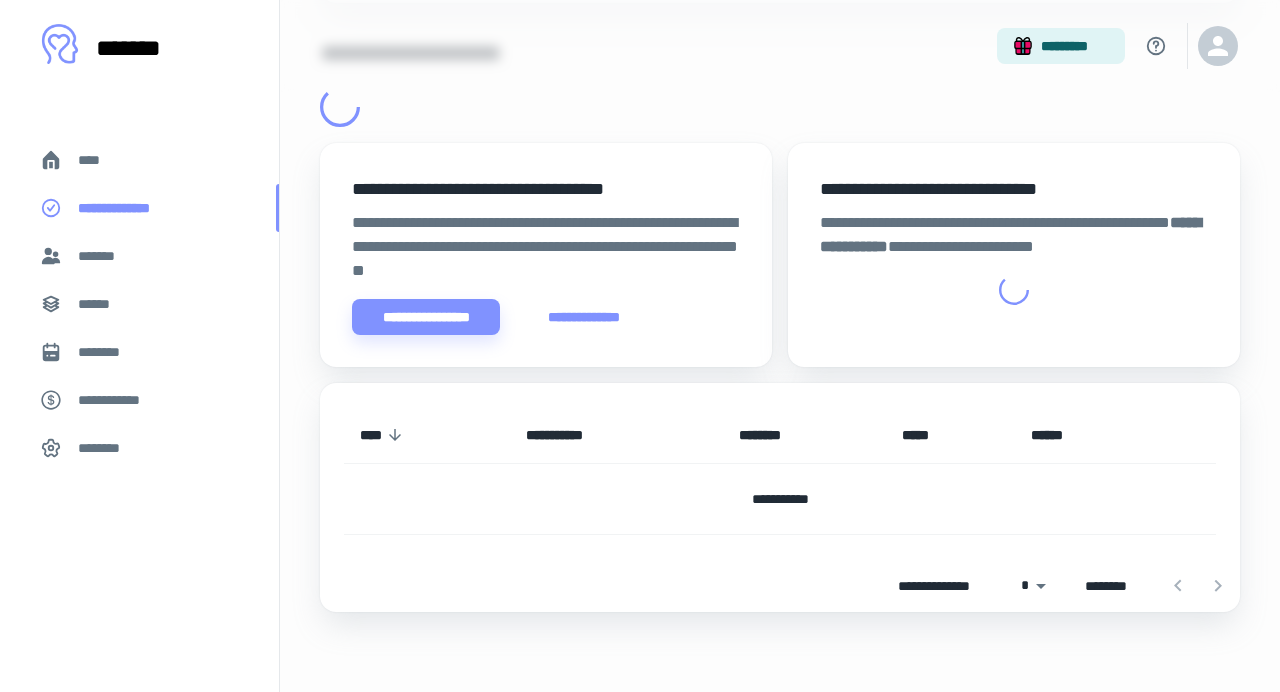 scroll, scrollTop: 0, scrollLeft: 0, axis: both 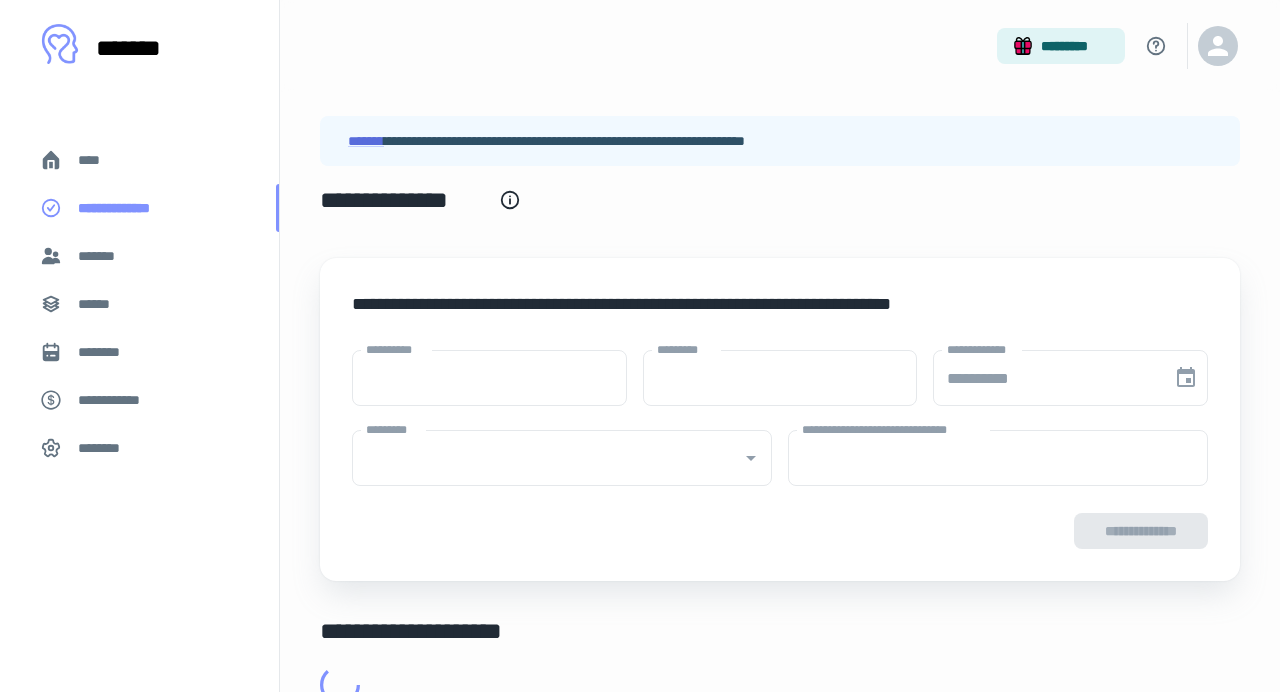 type on "****" 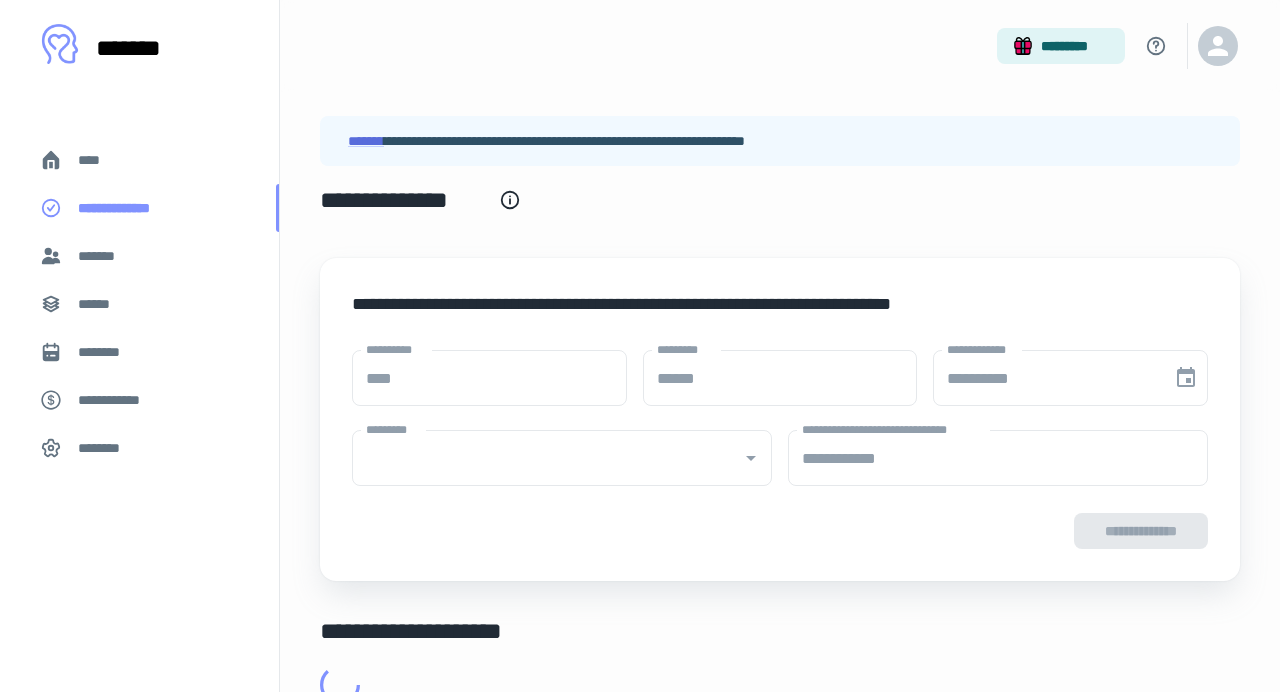 type on "**********" 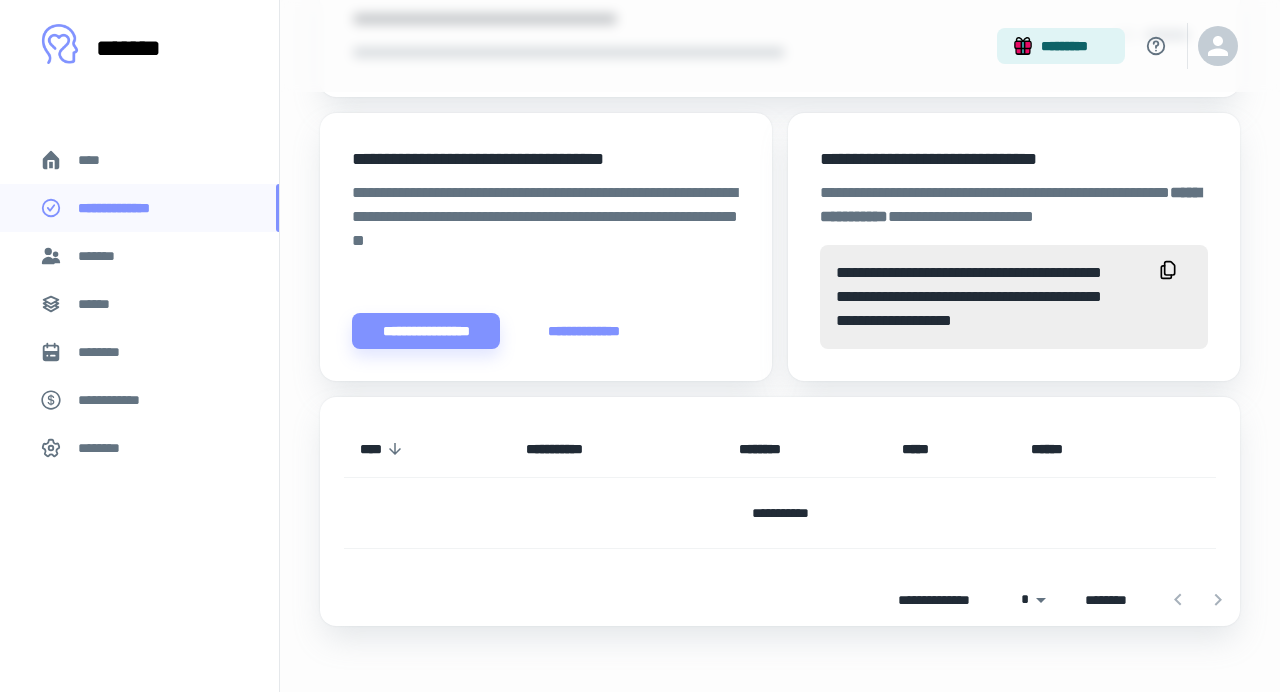 scroll, scrollTop: 706, scrollLeft: 0, axis: vertical 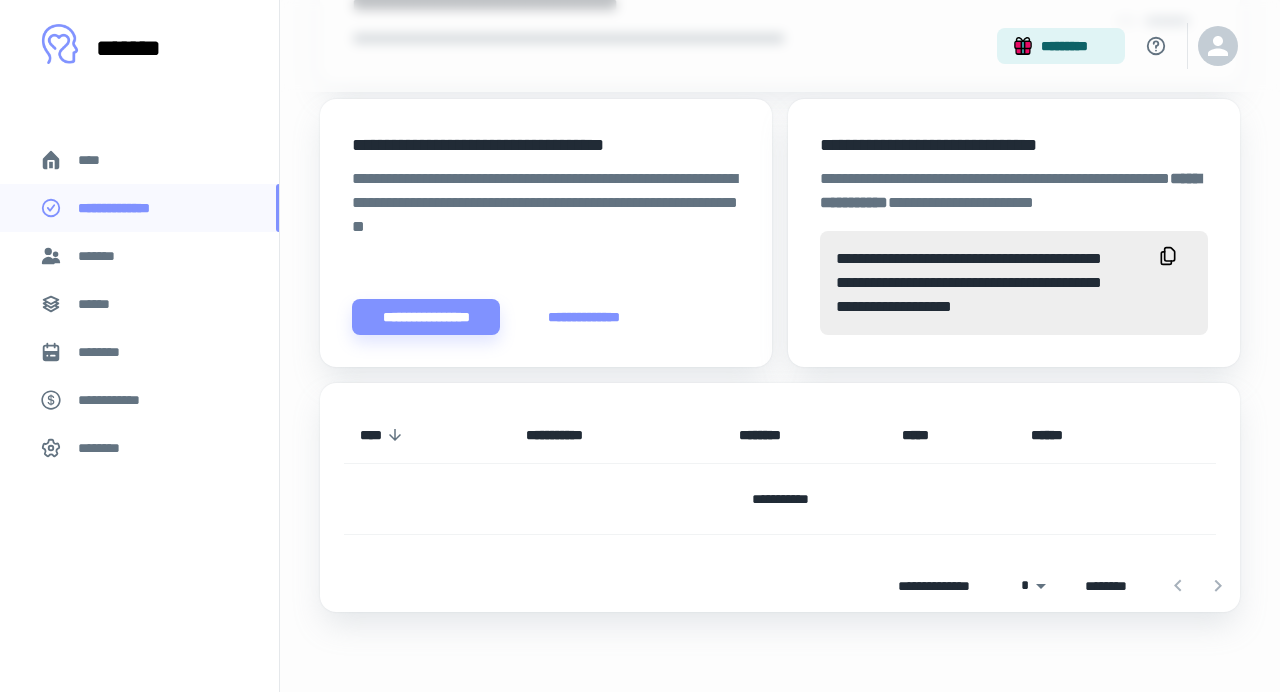 click on "******" at bounding box center (139, 304) 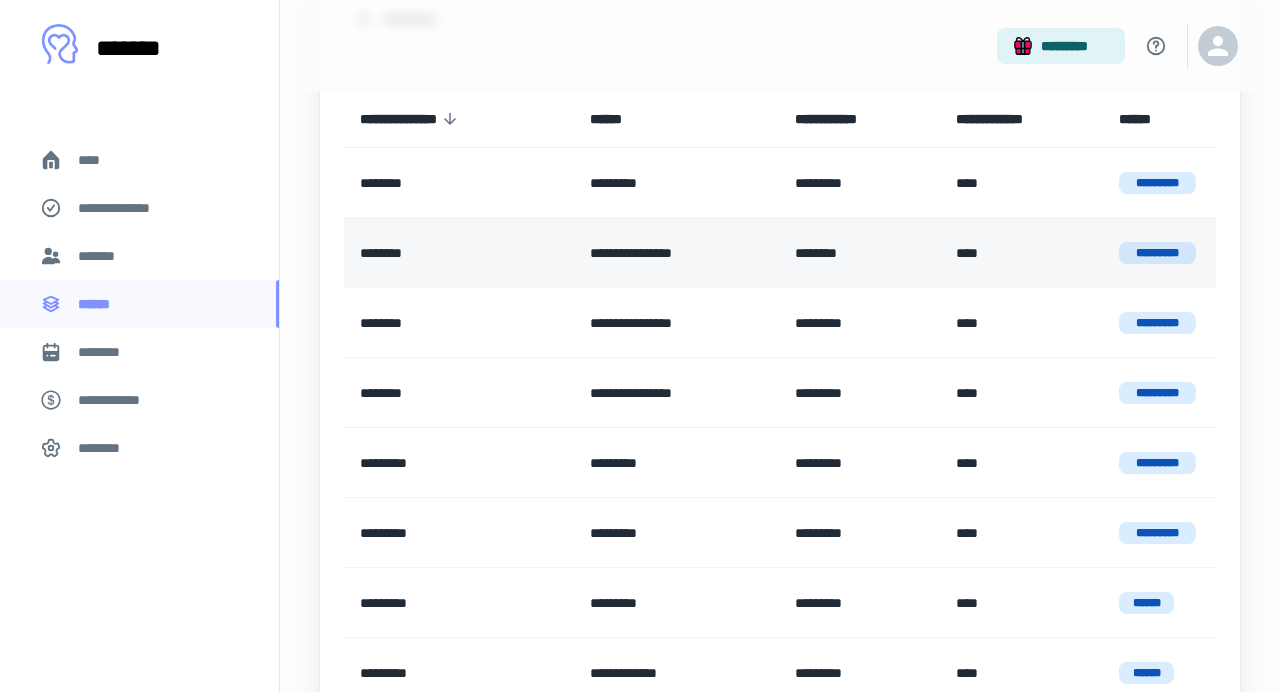 scroll, scrollTop: 218, scrollLeft: 0, axis: vertical 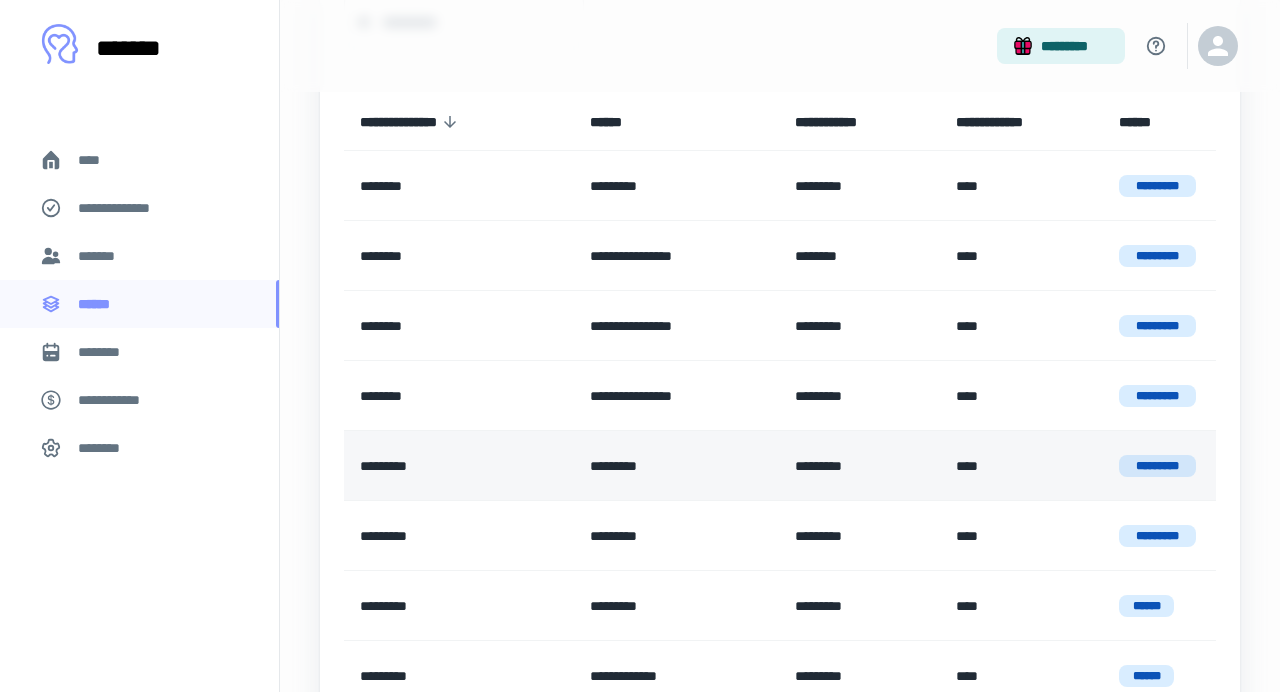 click on "*********" at bounding box center [677, 466] 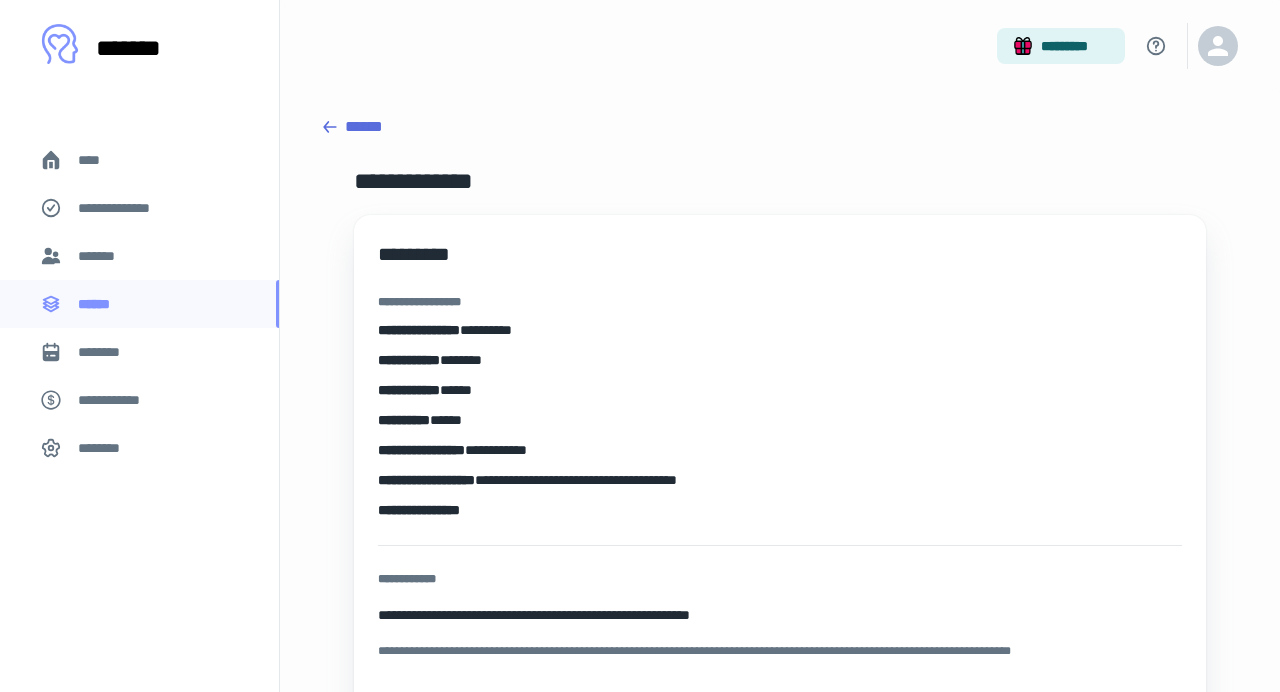 scroll, scrollTop: 0, scrollLeft: 0, axis: both 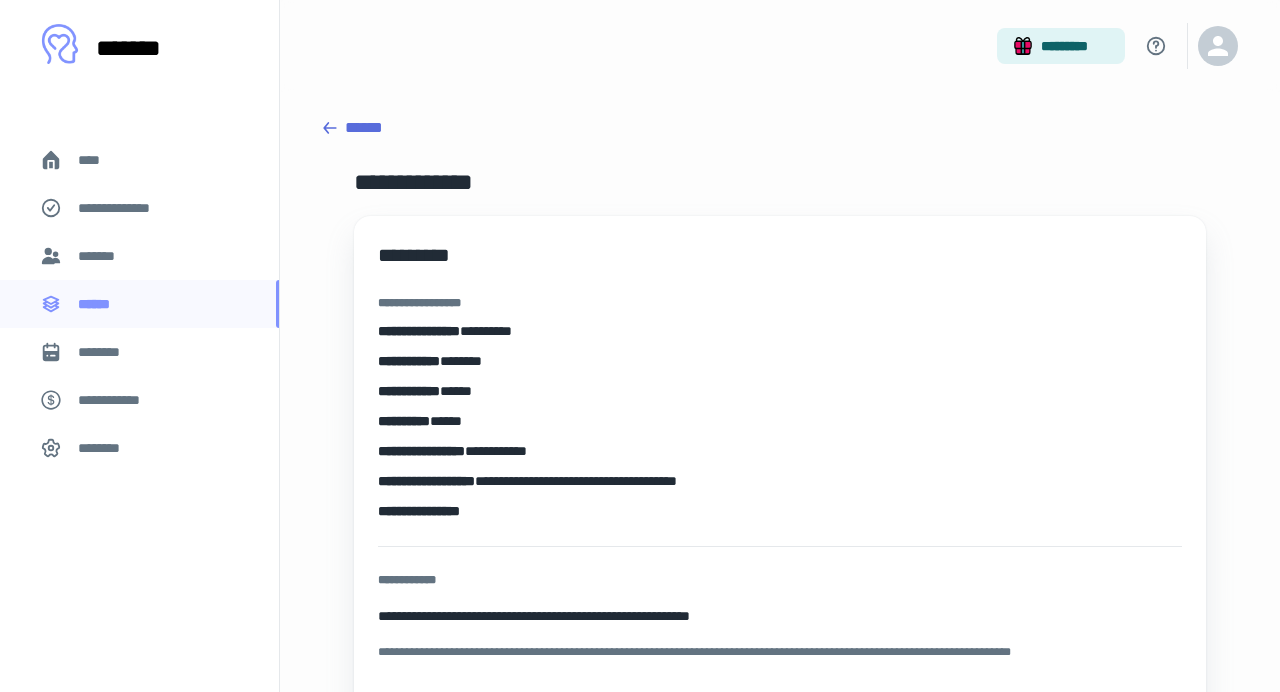 click on "******" at bounding box center [780, 128] 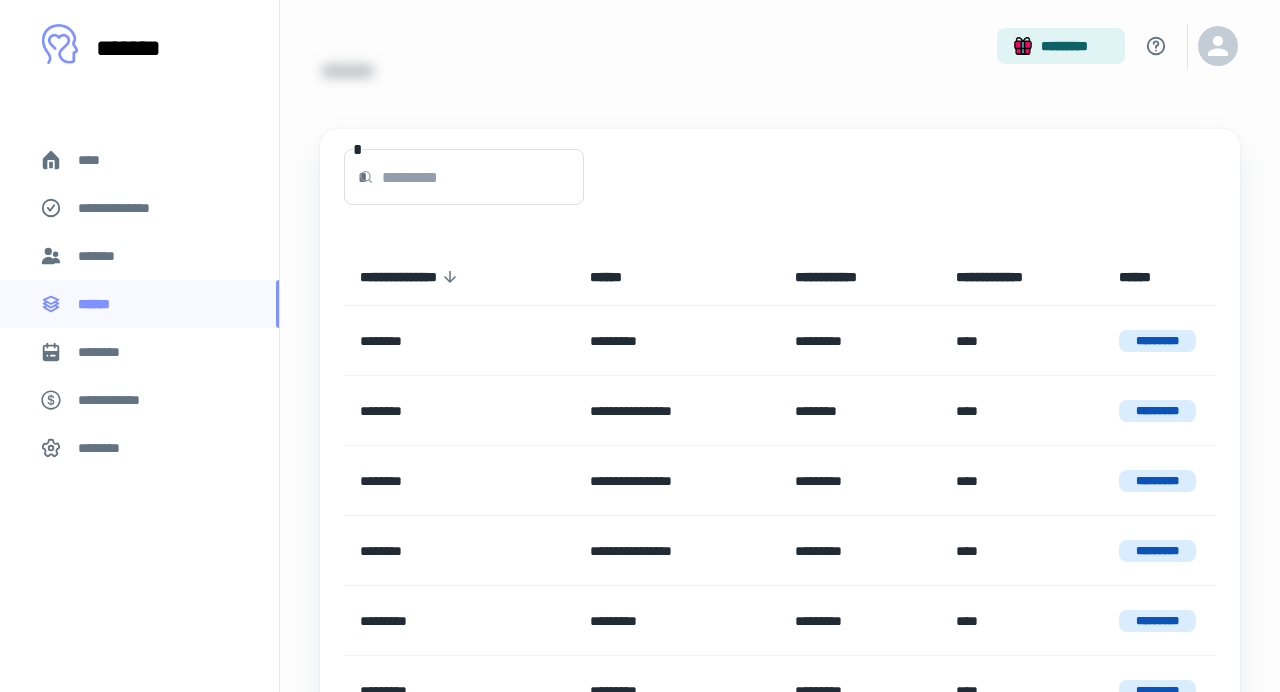 scroll, scrollTop: 64, scrollLeft: 0, axis: vertical 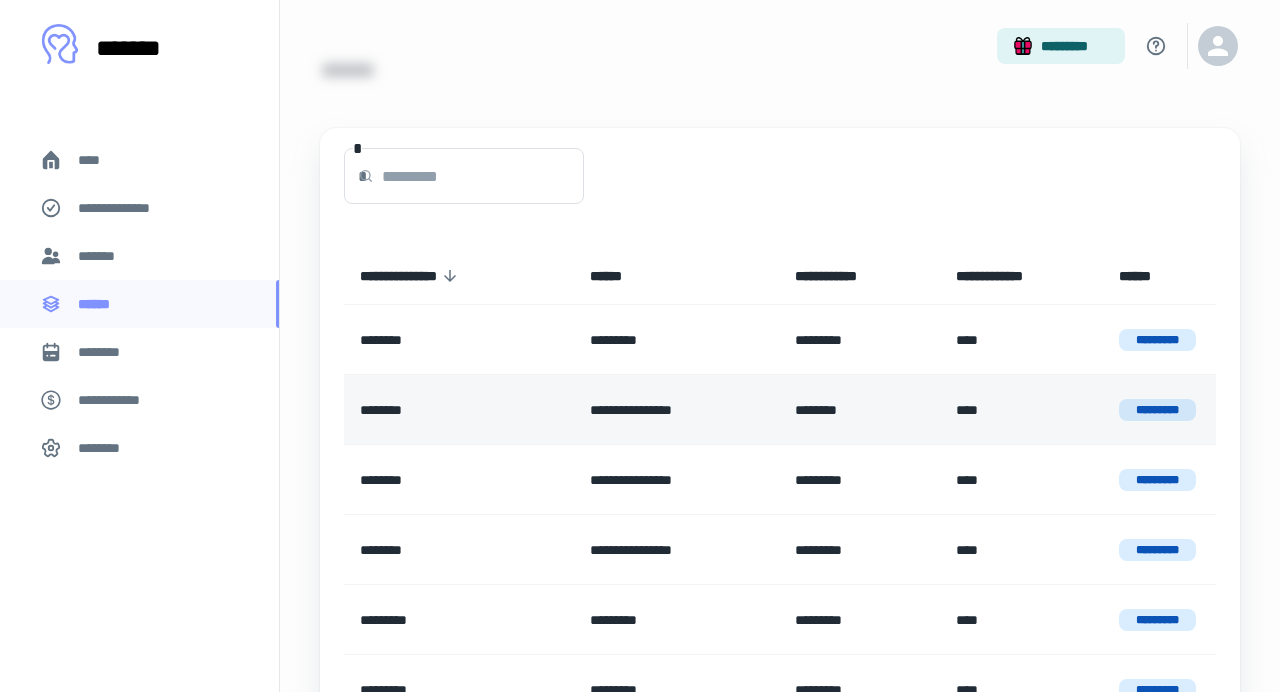 click on "********" at bounding box center [459, 410] 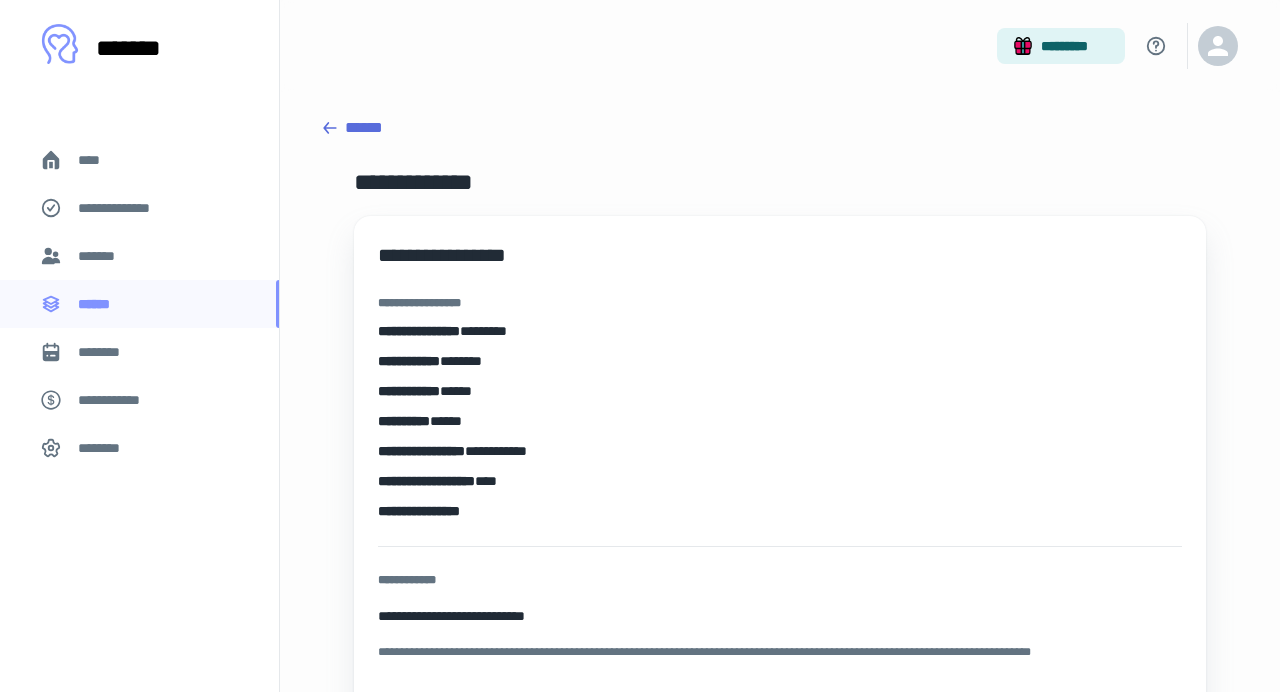 click 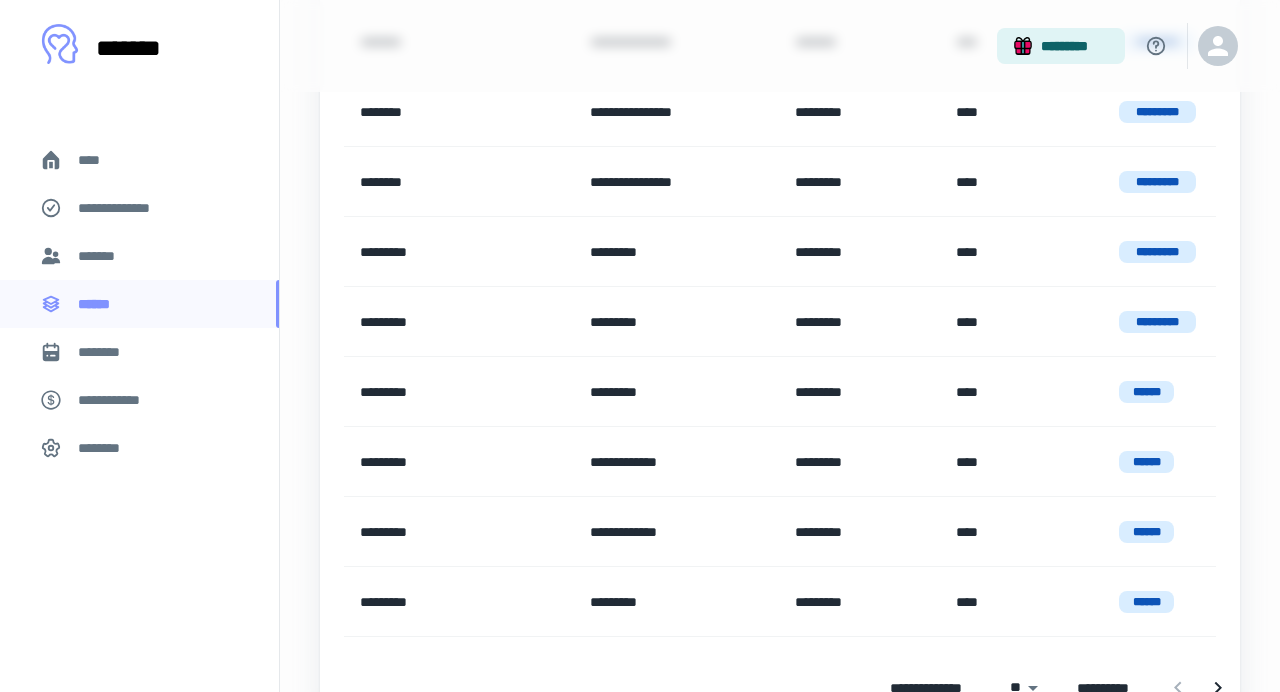 scroll, scrollTop: 433, scrollLeft: 0, axis: vertical 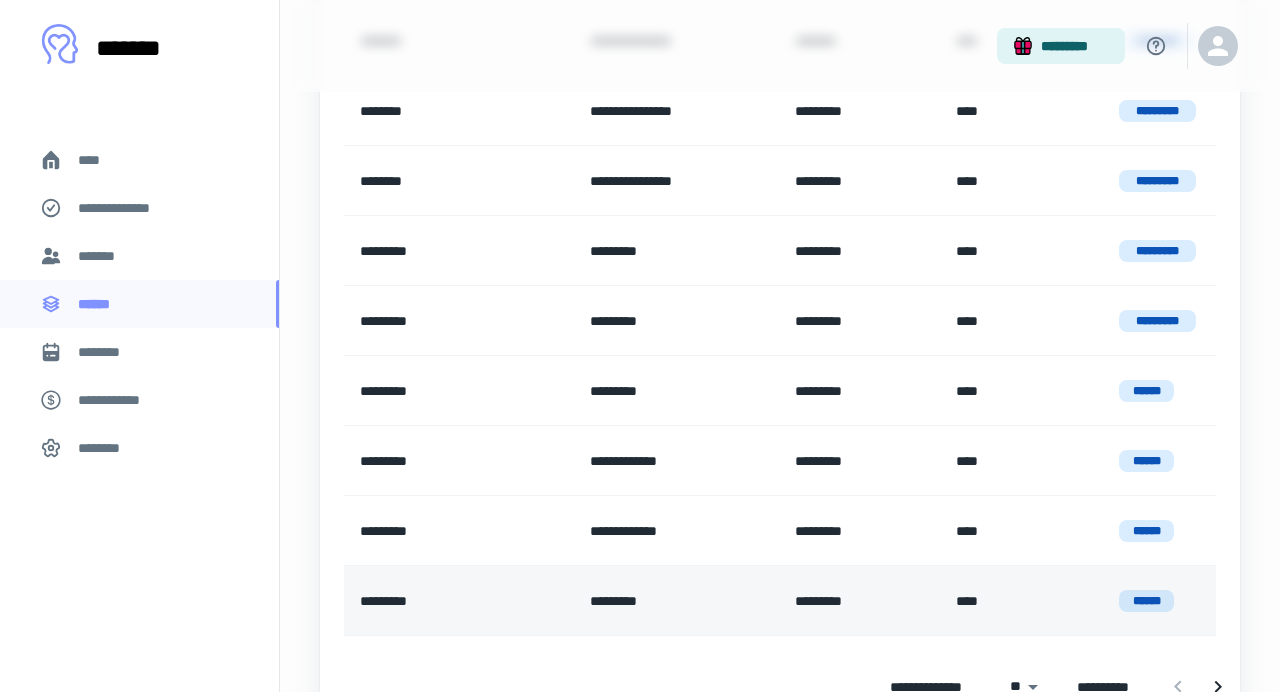 click on "*********" at bounding box center (677, 601) 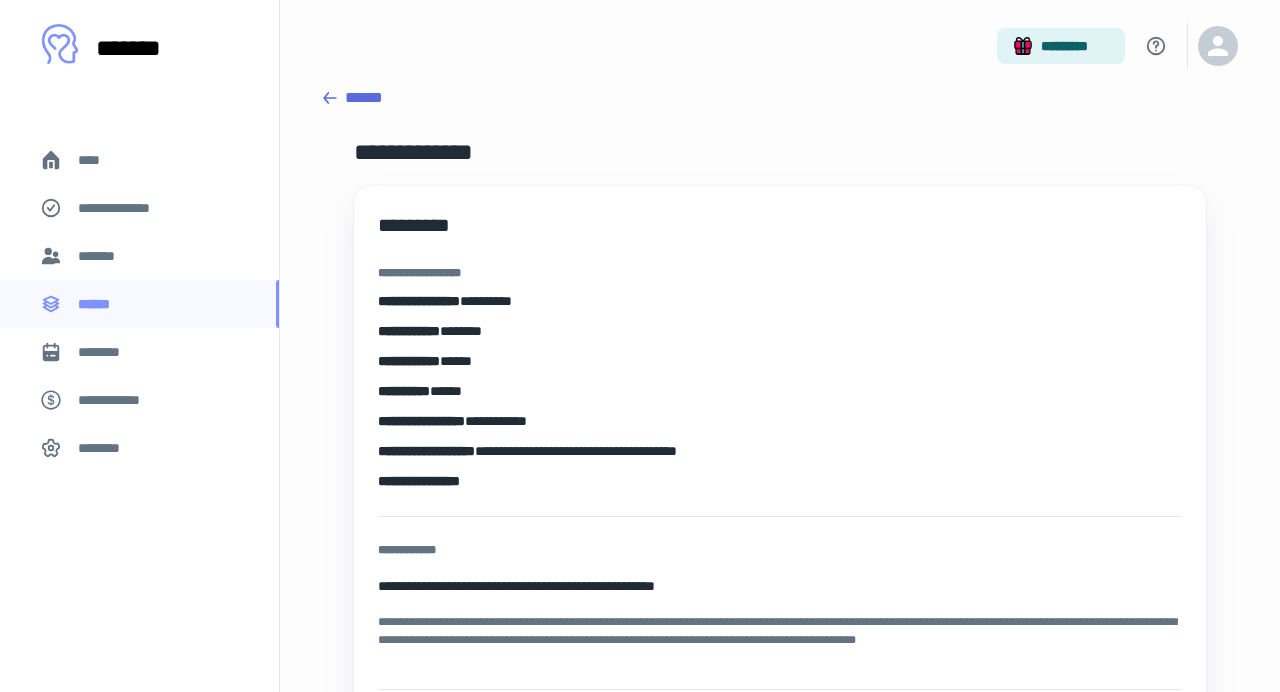 scroll, scrollTop: 0, scrollLeft: 0, axis: both 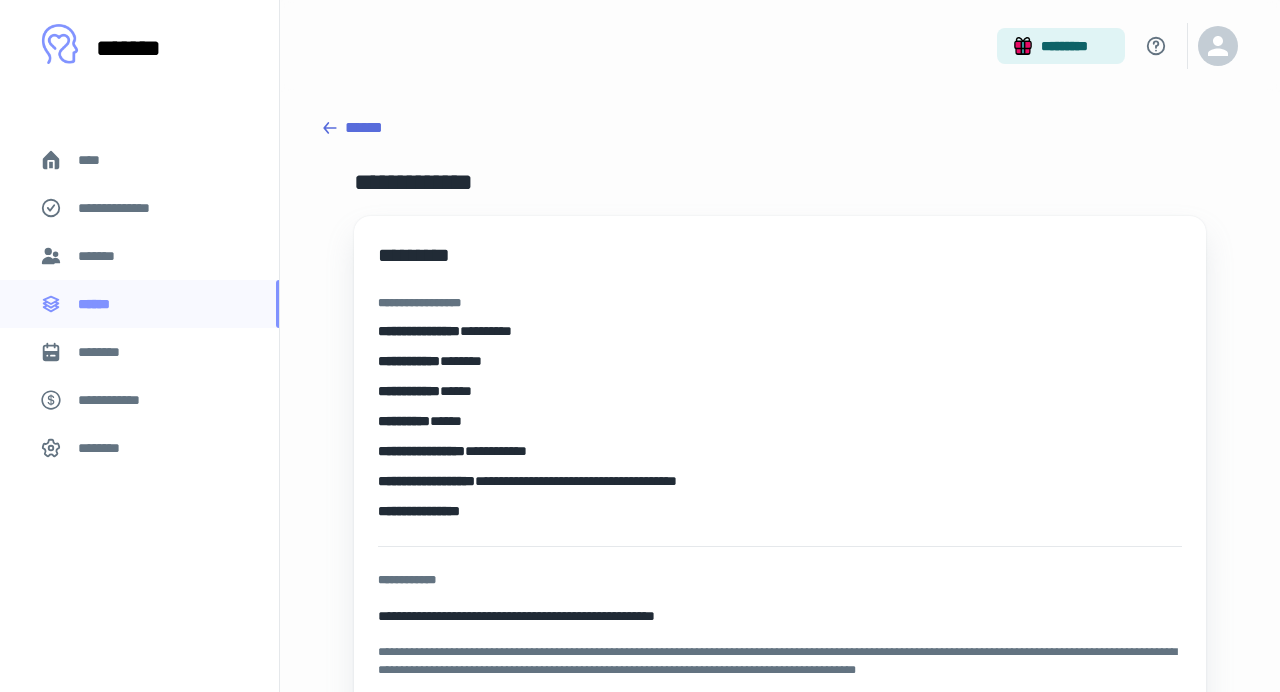 click on "******" at bounding box center [780, 128] 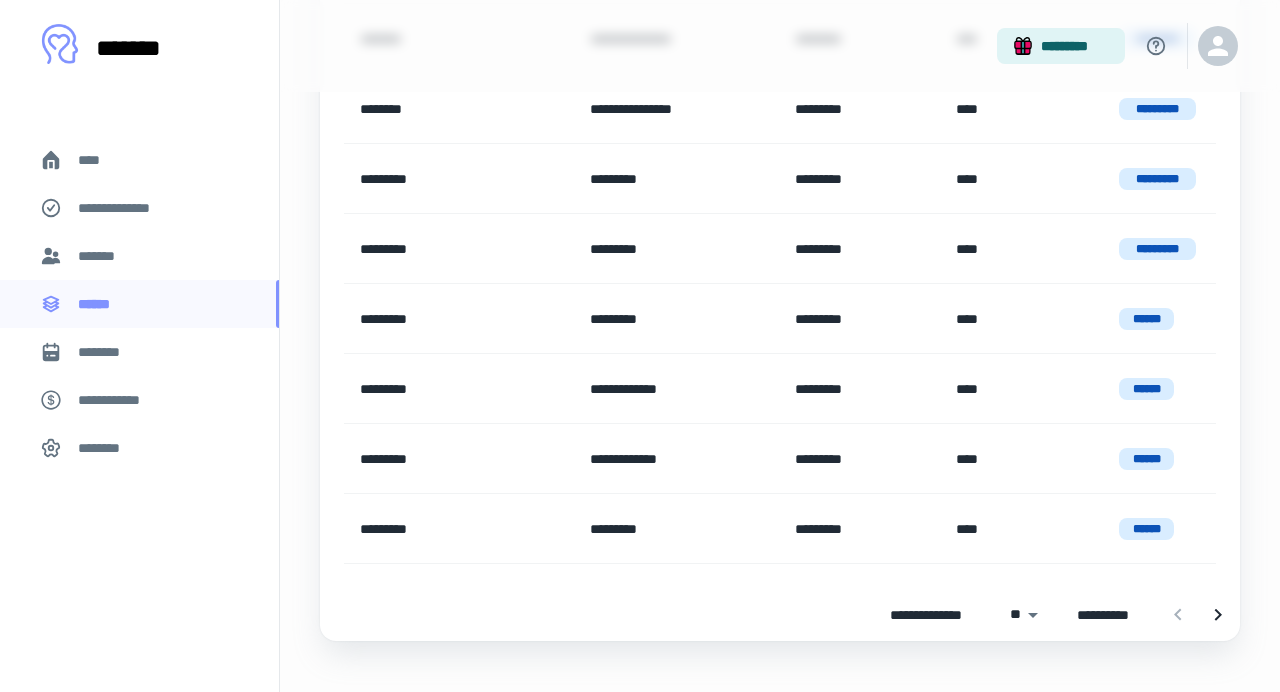 scroll, scrollTop: 534, scrollLeft: 0, axis: vertical 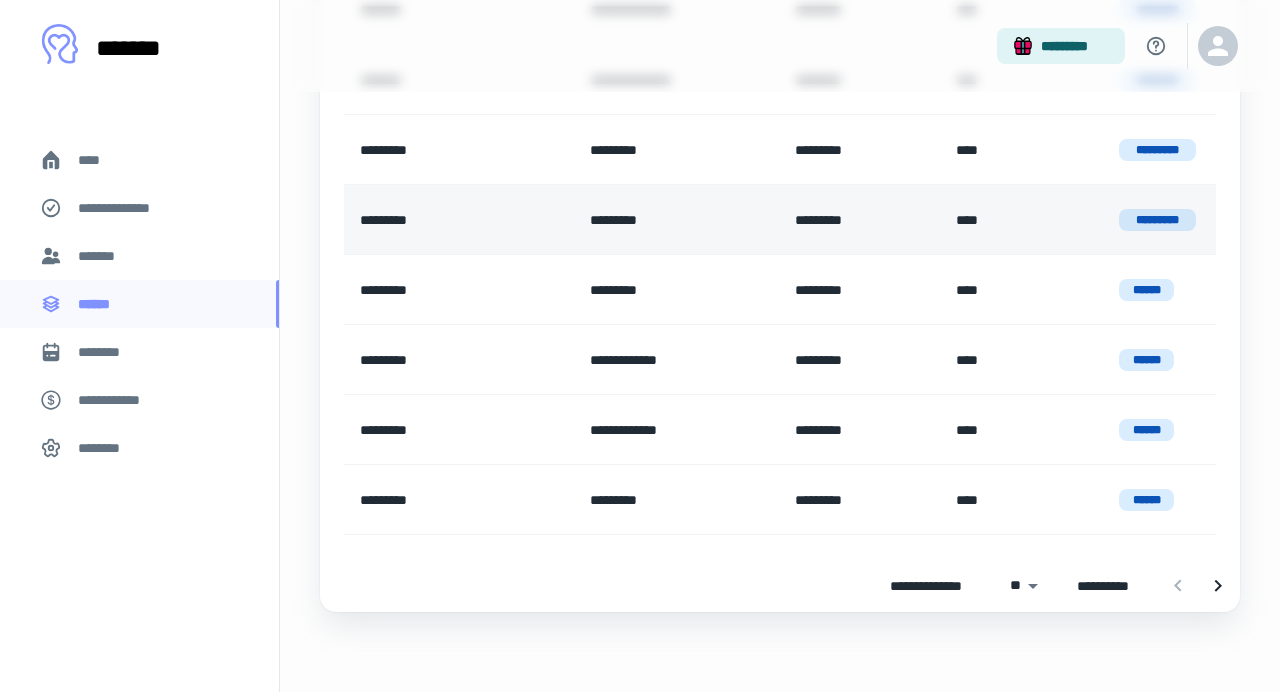 click on "*********" at bounding box center (677, 220) 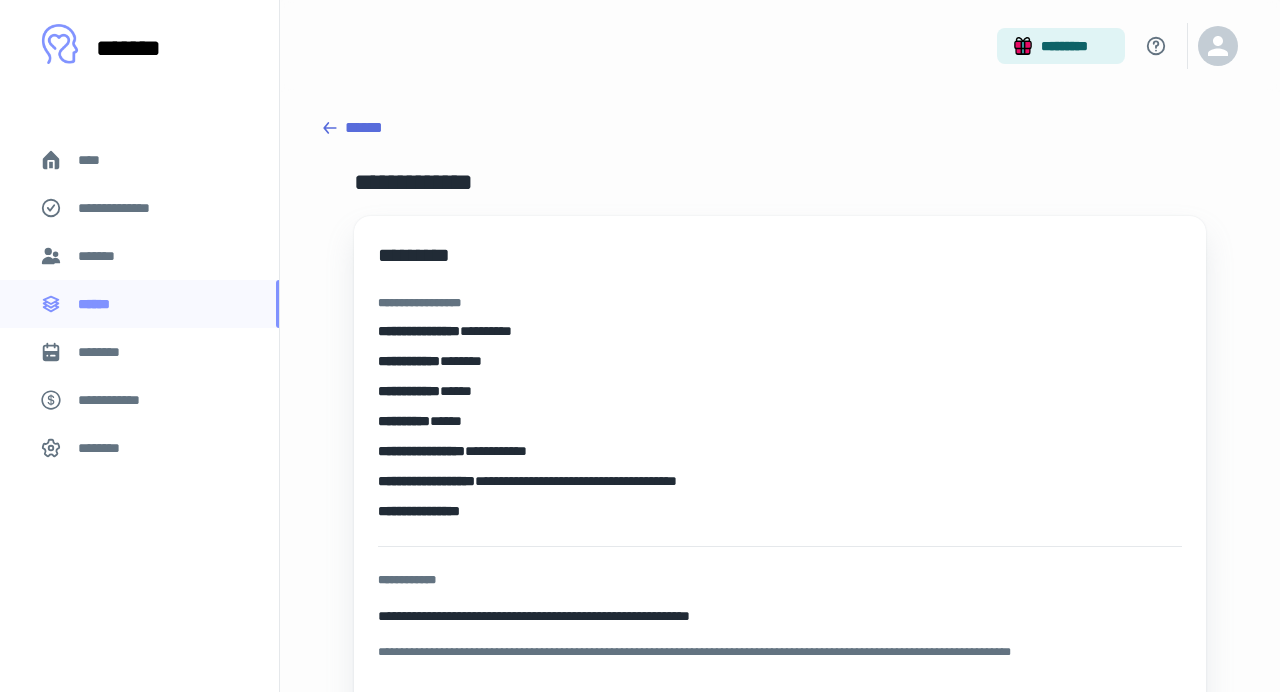 click on "******" at bounding box center [780, 128] 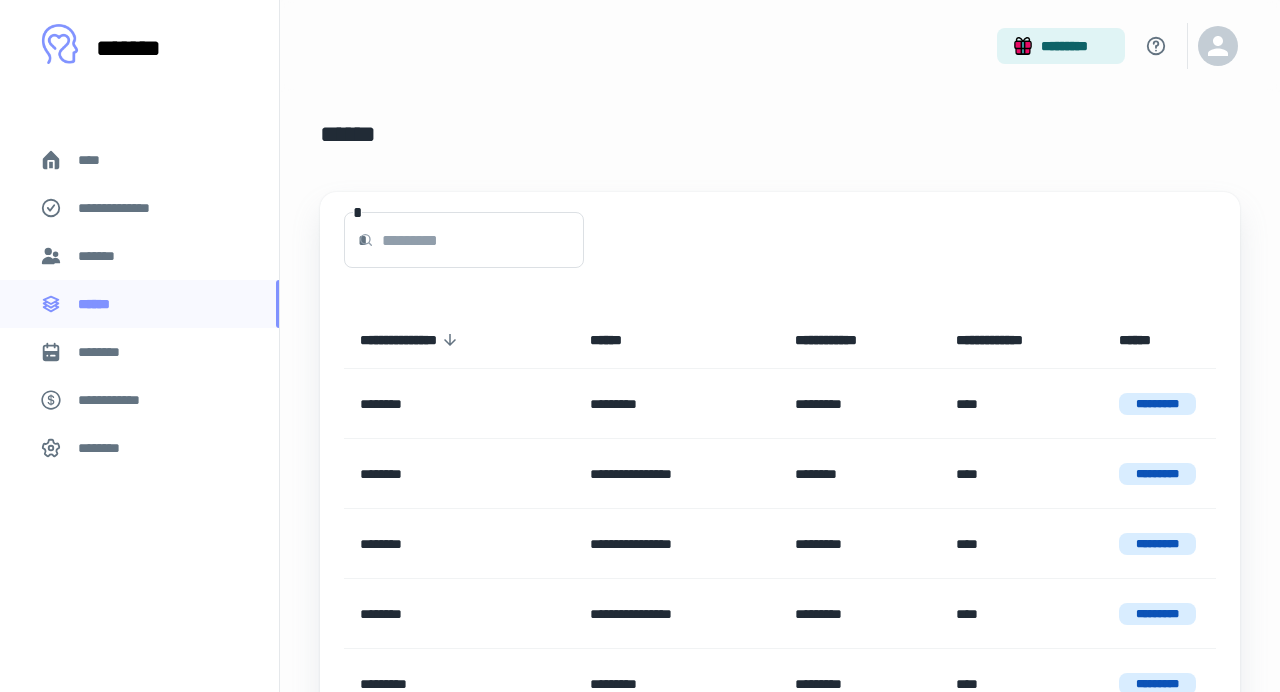 click on "**********" at bounding box center [119, 400] 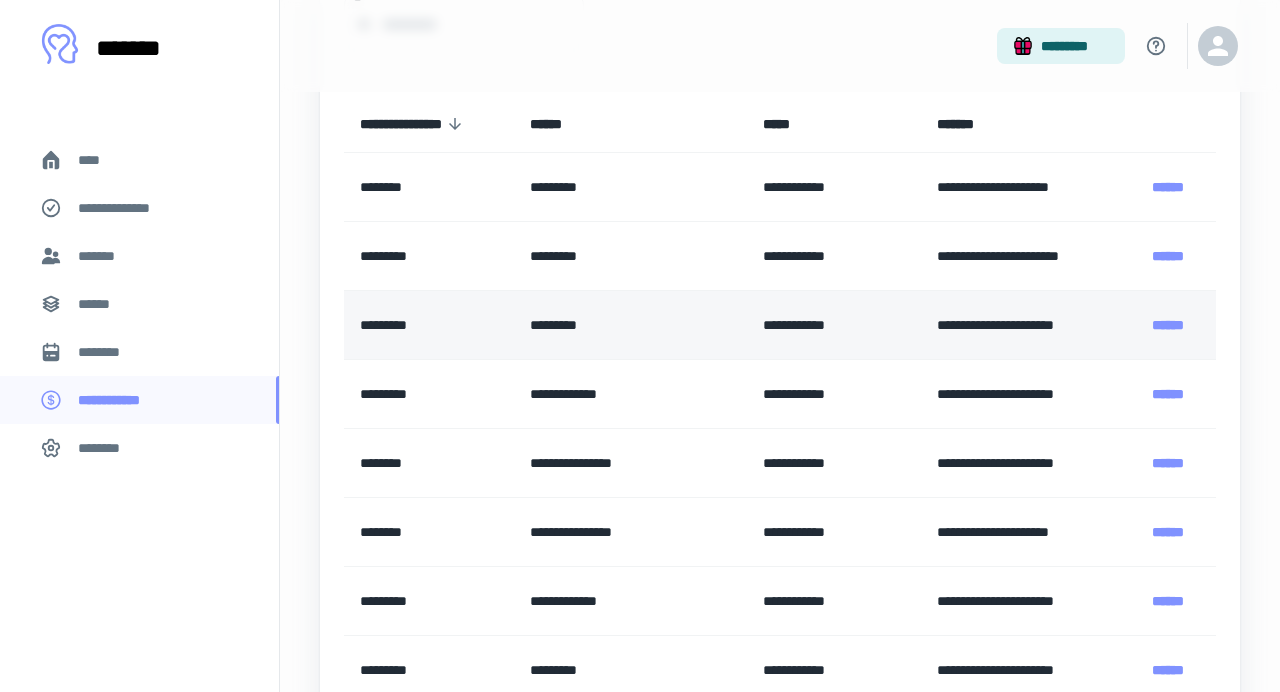 scroll, scrollTop: 0, scrollLeft: 0, axis: both 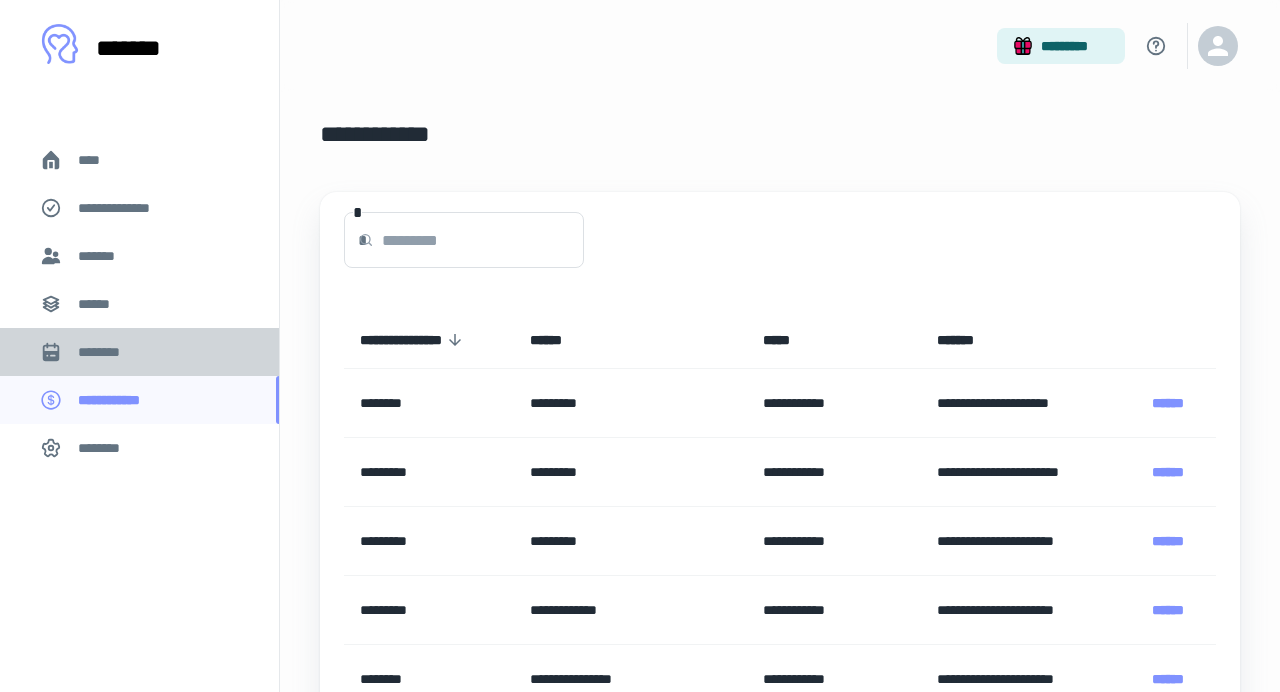 click on "********" at bounding box center (107, 352) 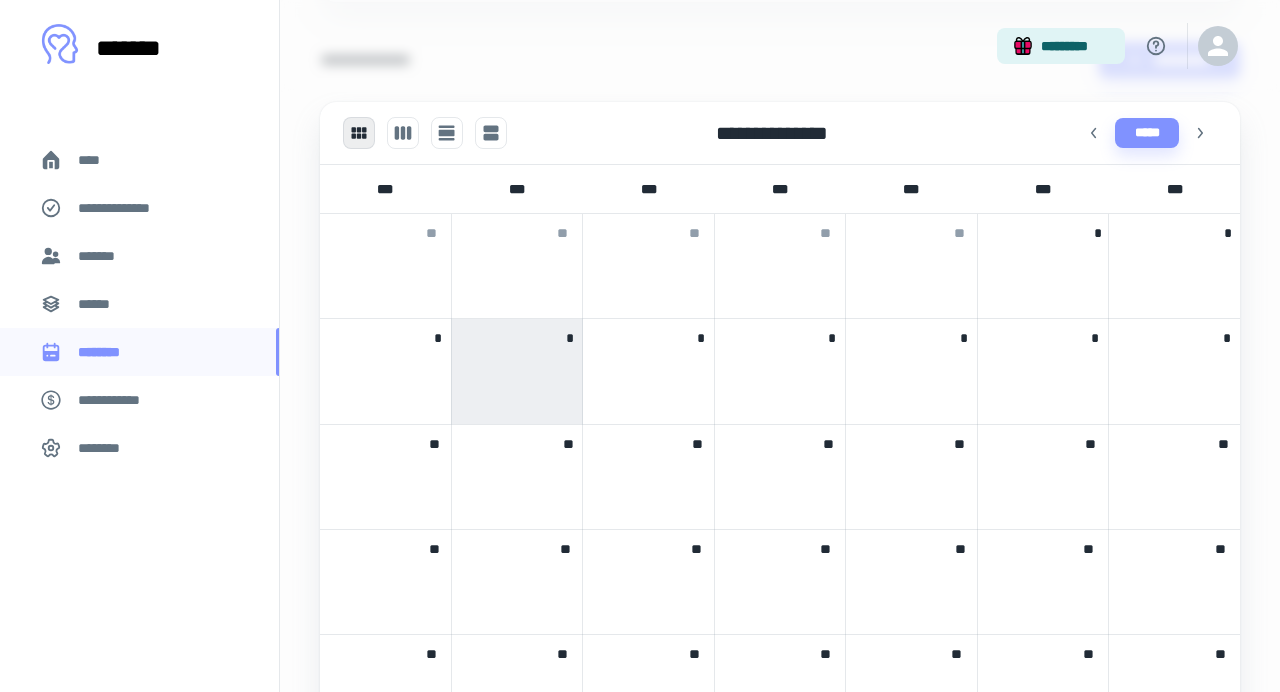 scroll, scrollTop: 0, scrollLeft: 0, axis: both 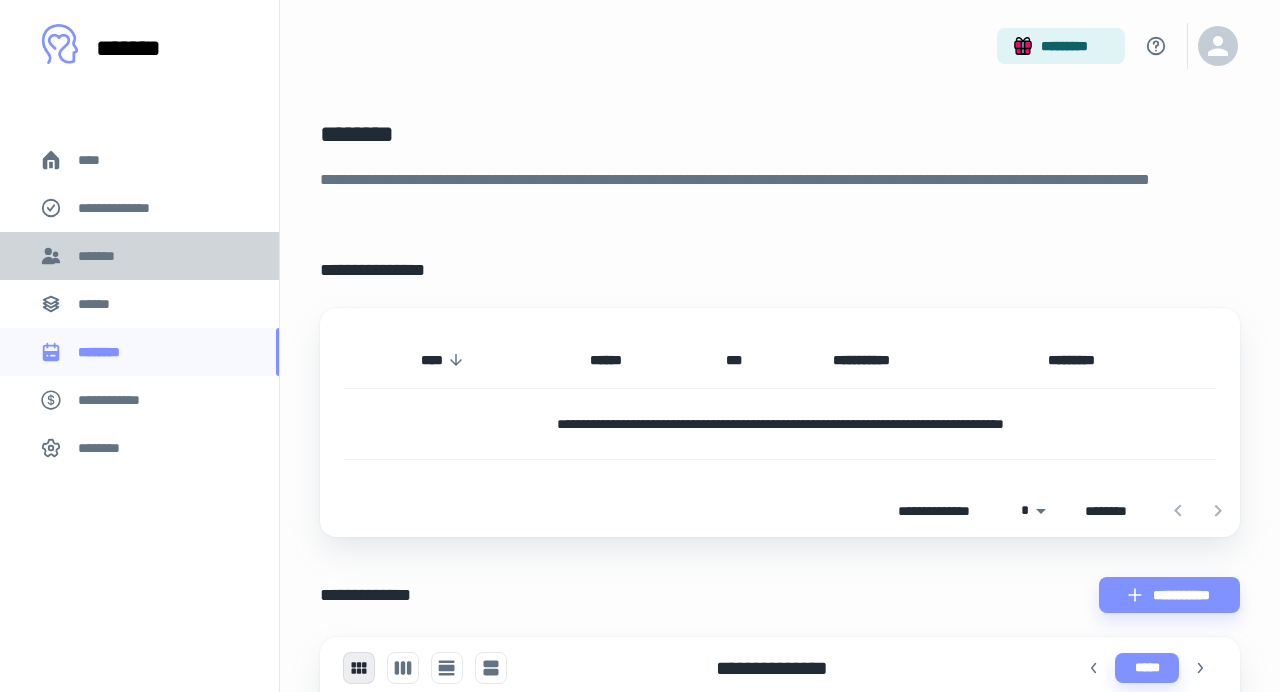 click on "*******" at bounding box center [139, 256] 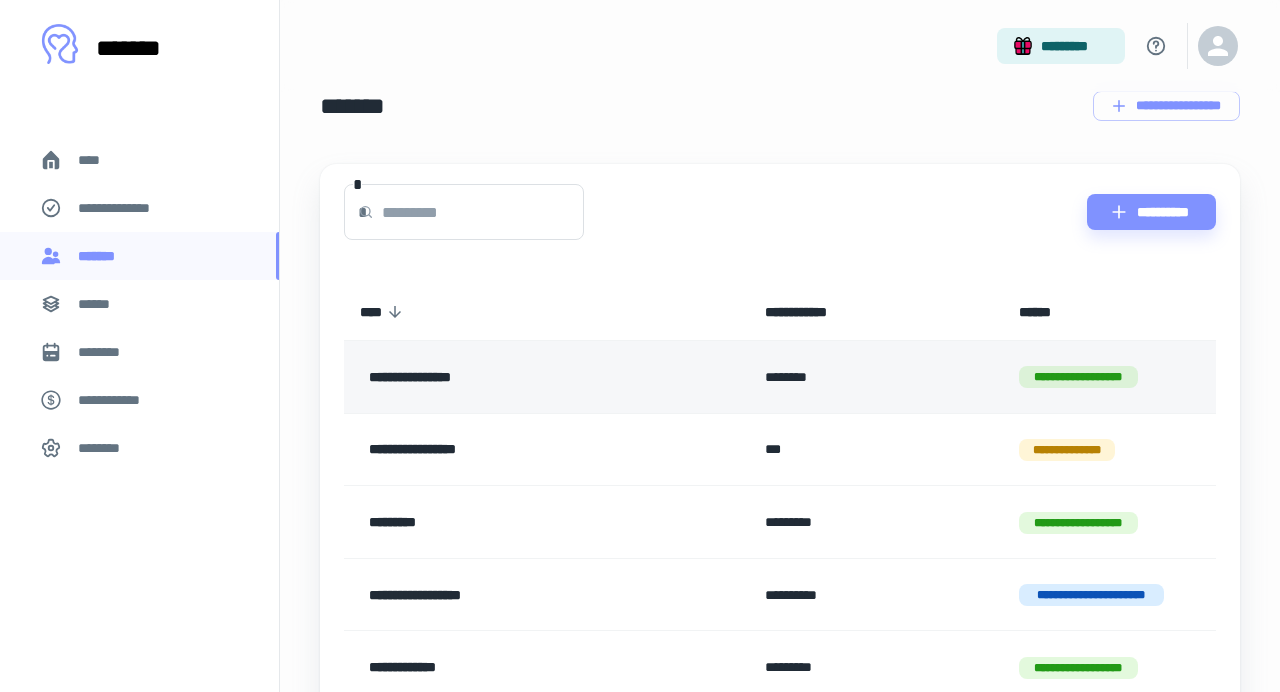 scroll, scrollTop: 26, scrollLeft: 0, axis: vertical 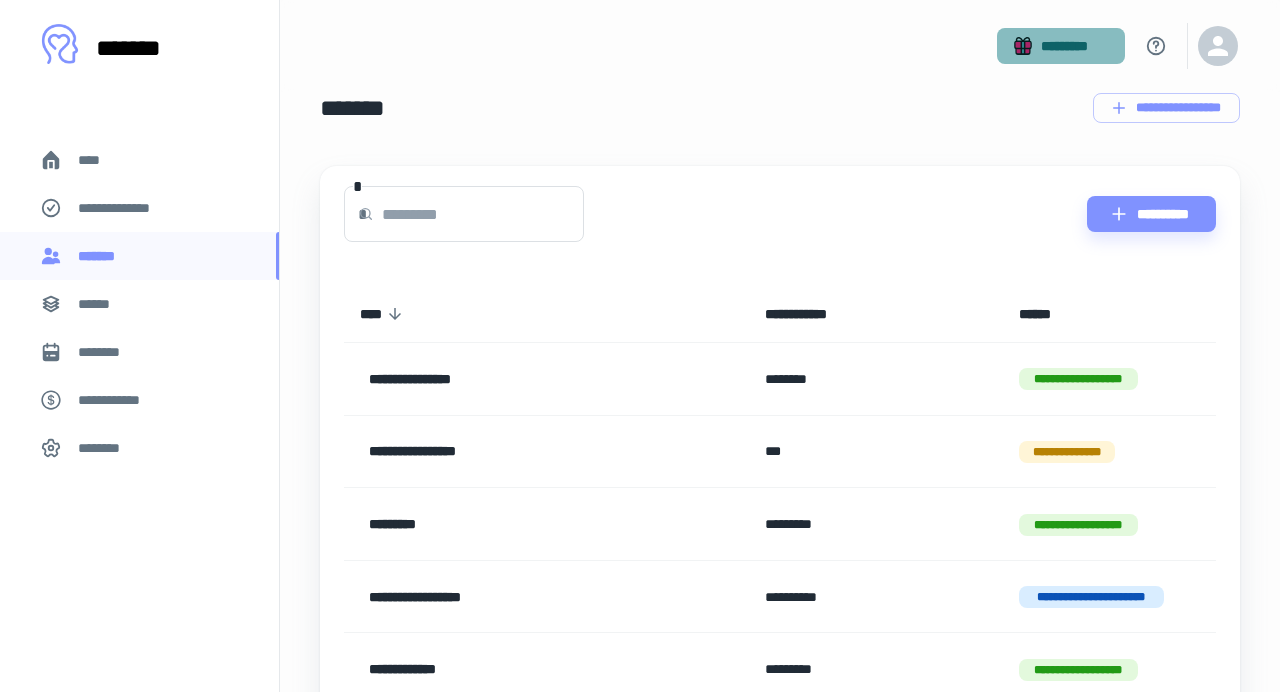 click on "*********" at bounding box center [1061, 46] 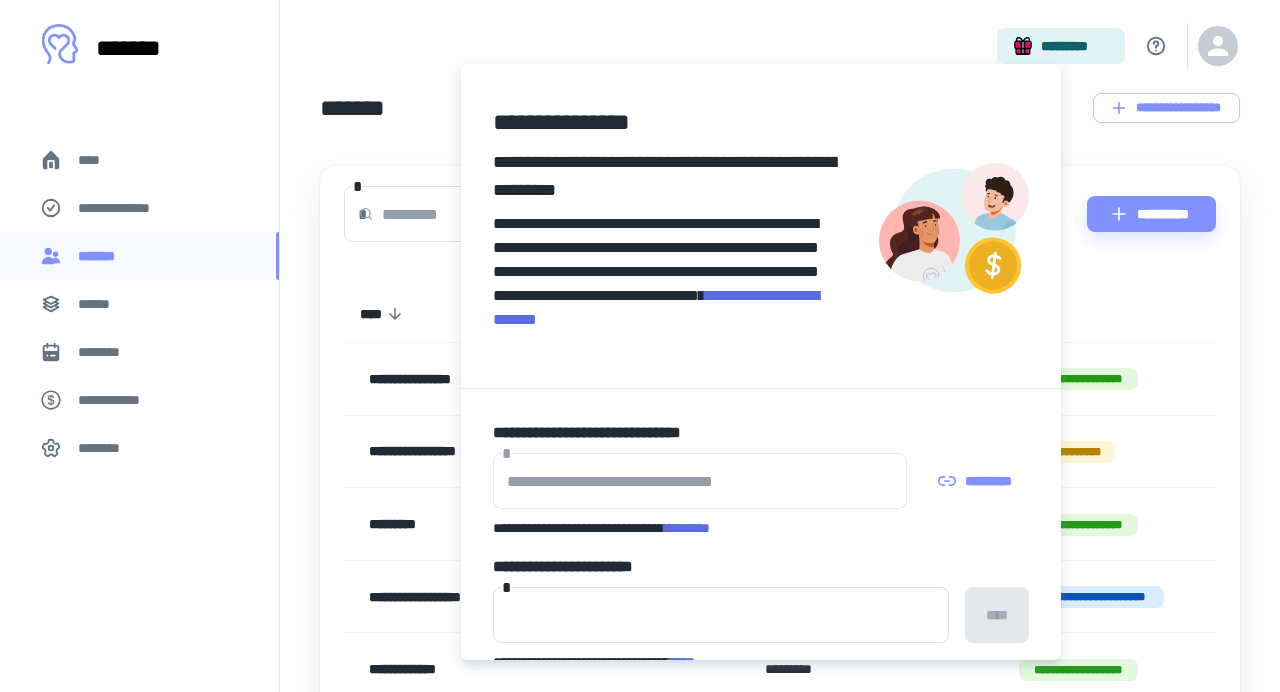 scroll, scrollTop: 53, scrollLeft: 0, axis: vertical 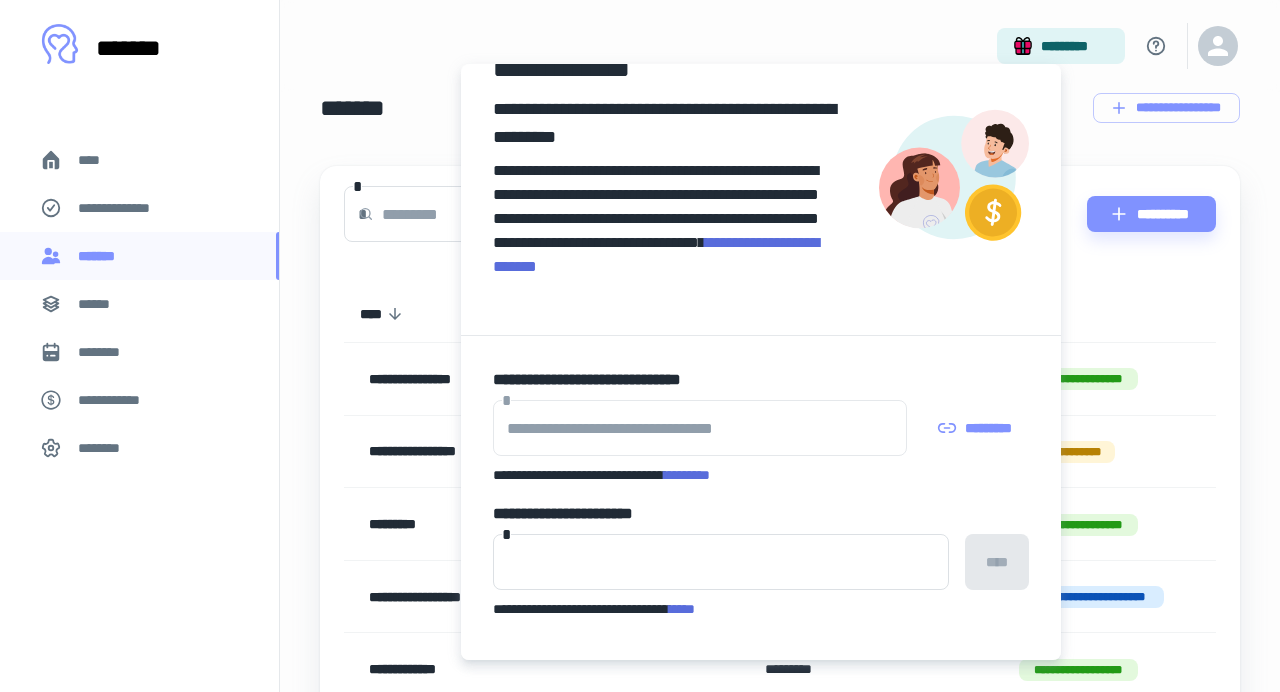 click at bounding box center (640, 346) 